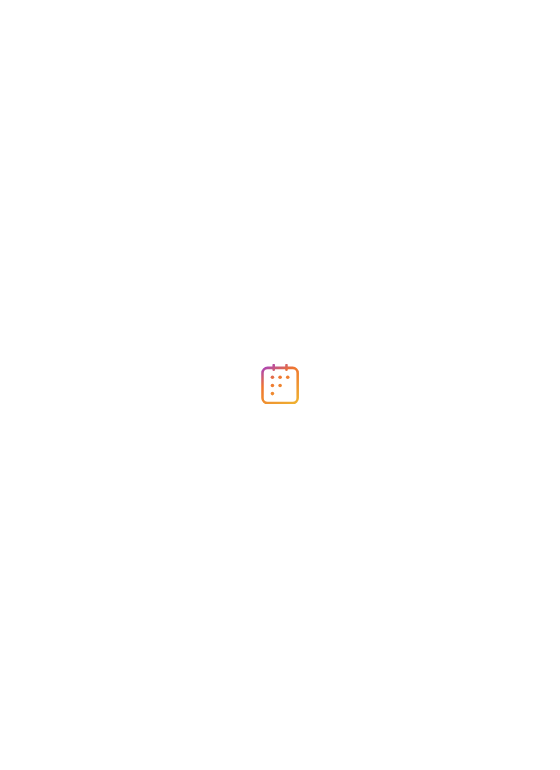 scroll, scrollTop: 0, scrollLeft: 0, axis: both 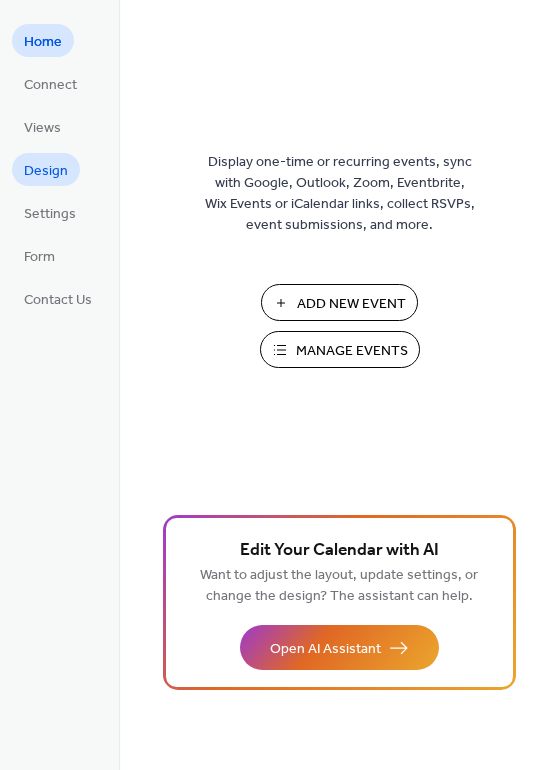click on "Design" at bounding box center (46, 171) 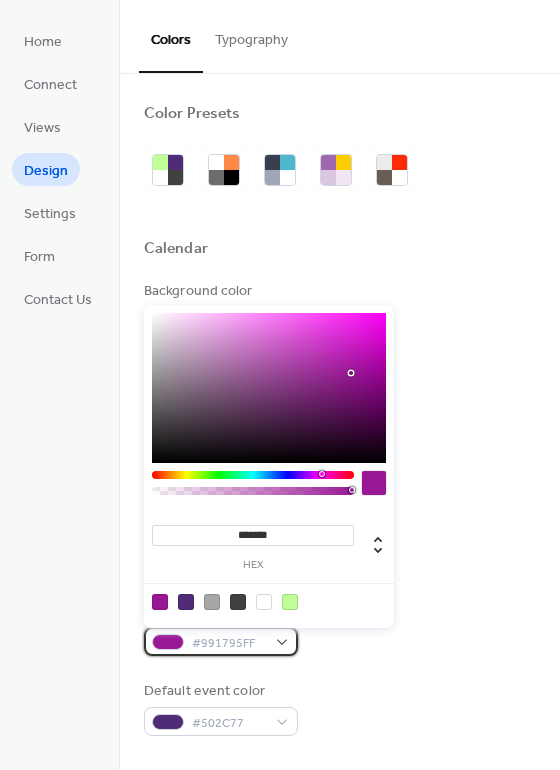 click on "#991795FF" at bounding box center [221, 641] 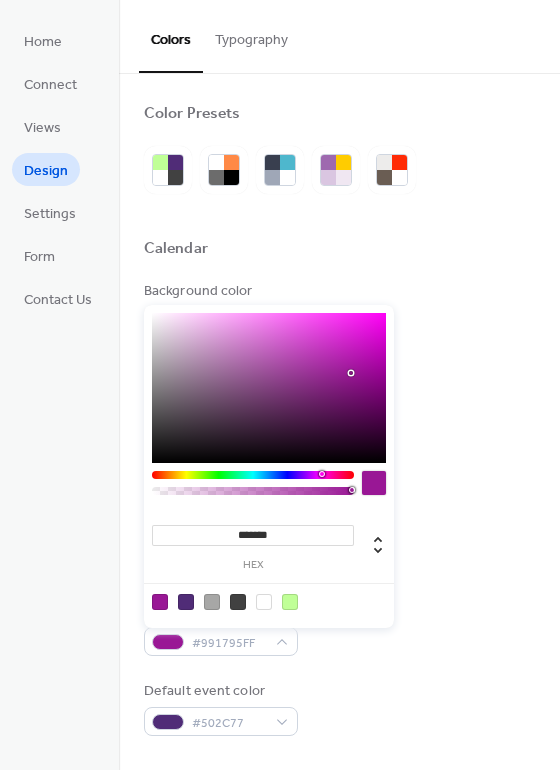 click at bounding box center (264, 602) 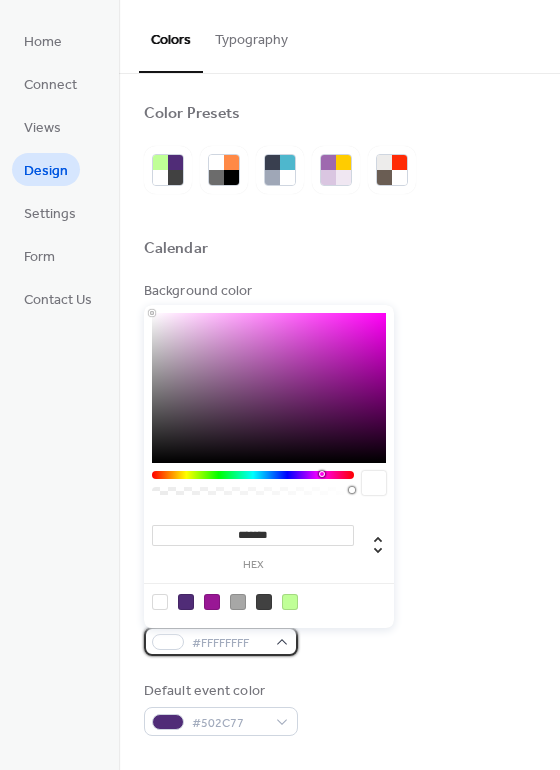 click on "#FFFFFFFF" at bounding box center (221, 641) 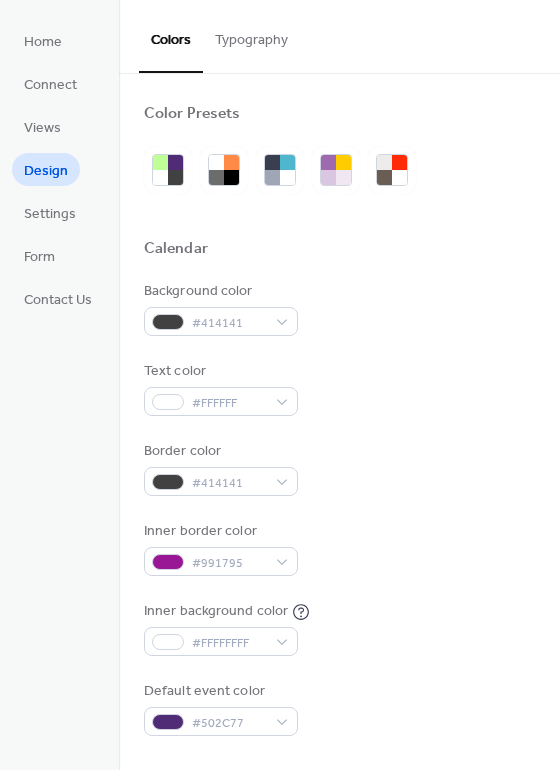 click on "Background color #414141 Text color #FFFFFF Border color #414141 Inner border color #991795 Inner background color #FFFFFFFF Default event color #502C77" at bounding box center [339, 508] 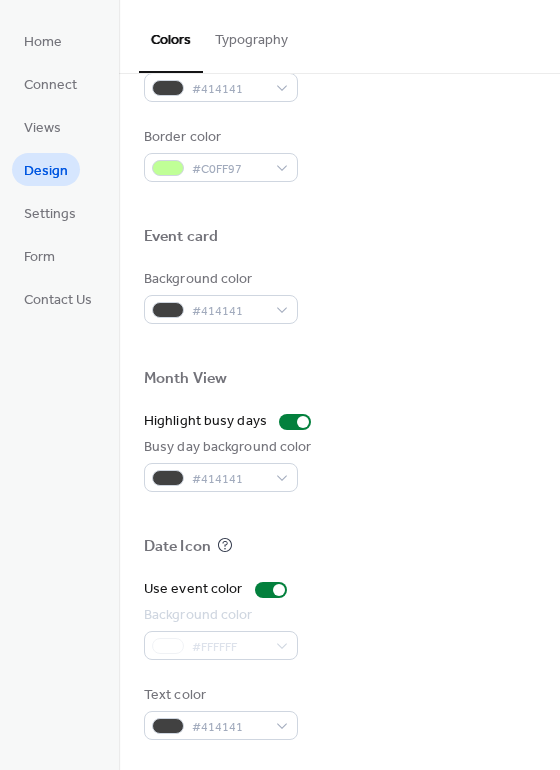 scroll, scrollTop: 0, scrollLeft: 0, axis: both 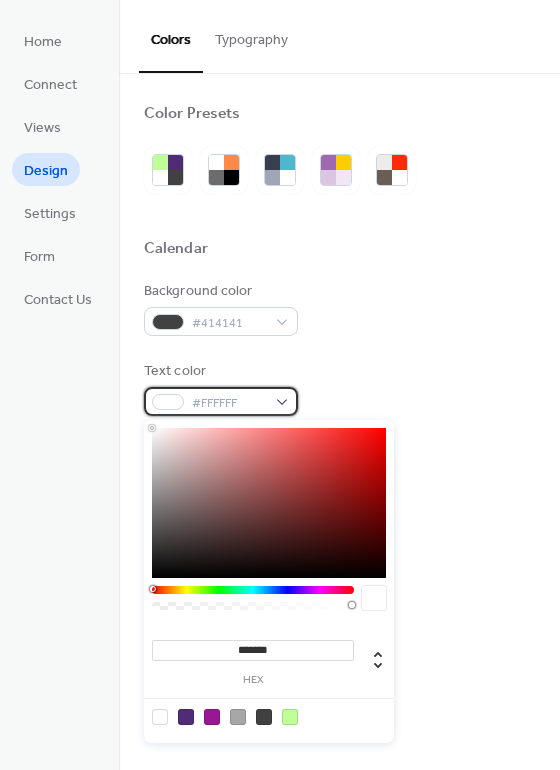 click on "#FFFFFF" at bounding box center (221, 401) 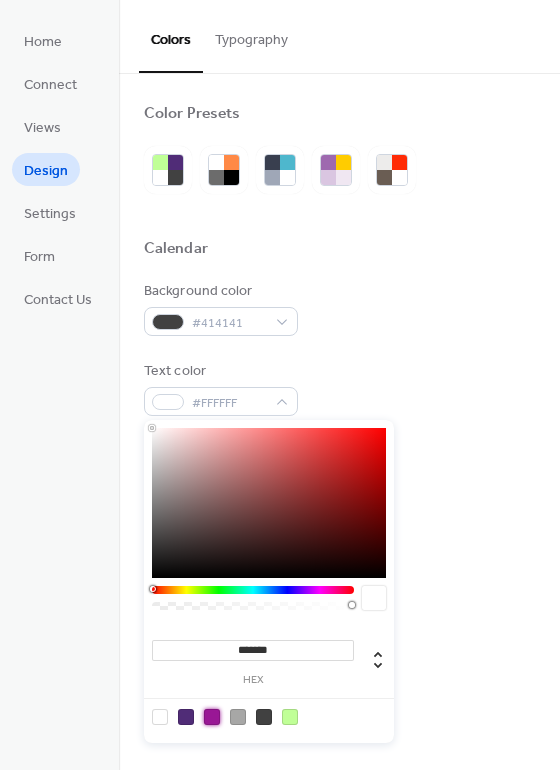 click at bounding box center [212, 717] 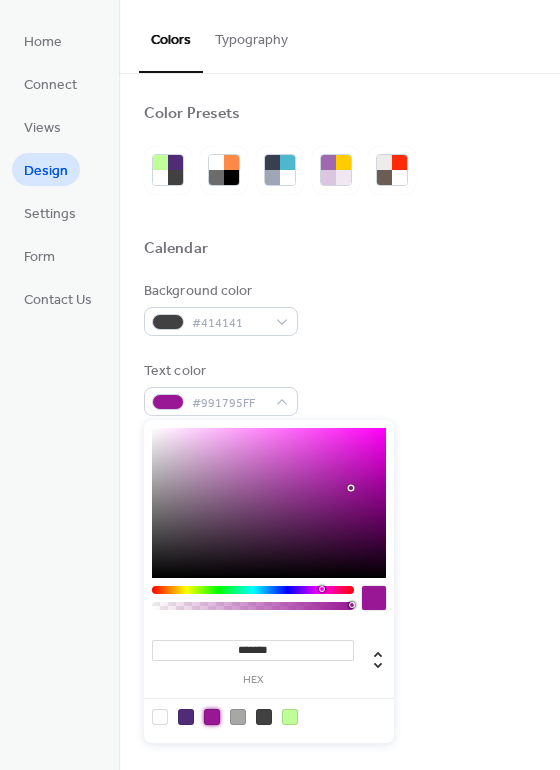 click on "Background color #414141 Text color #991795FF Border color #414141 Inner border color #991795 Inner background color #FFFFFFFF Default event color #502C77" at bounding box center (339, 508) 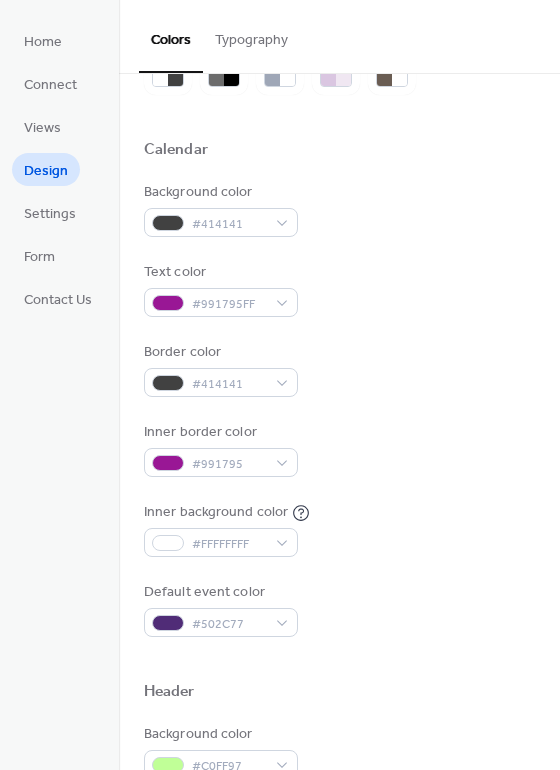 scroll, scrollTop: 145, scrollLeft: 0, axis: vertical 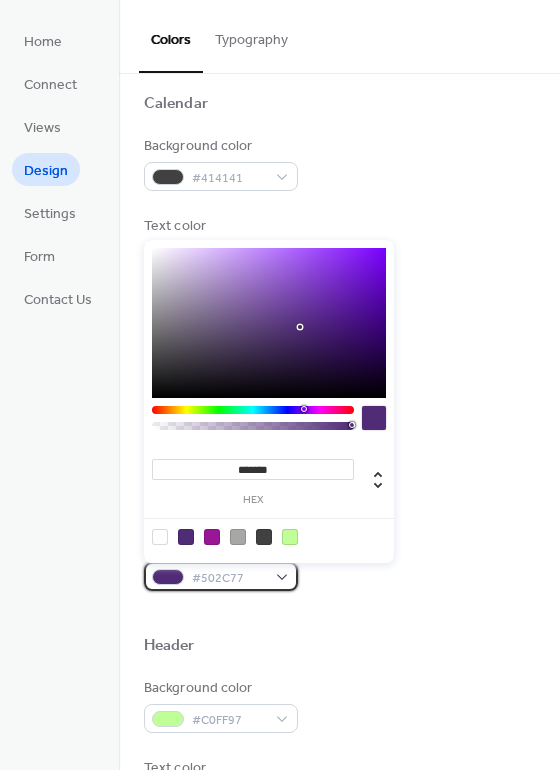 click on "#502C77" at bounding box center [221, 576] 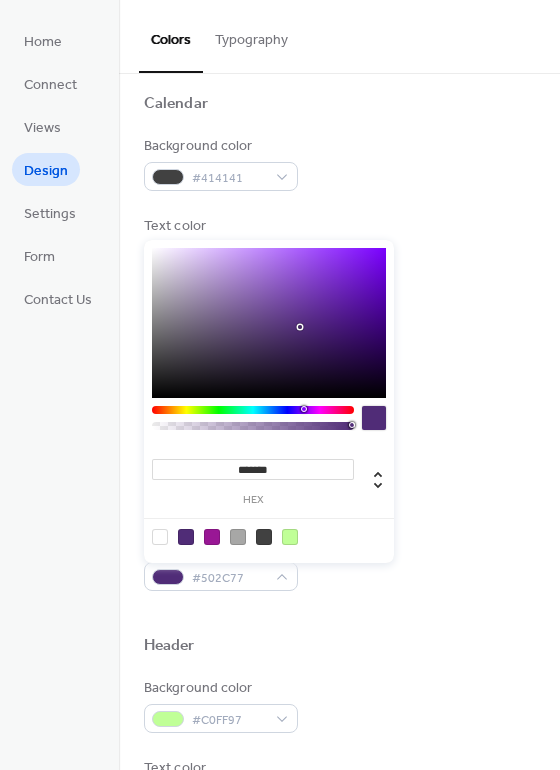 click at bounding box center (290, 537) 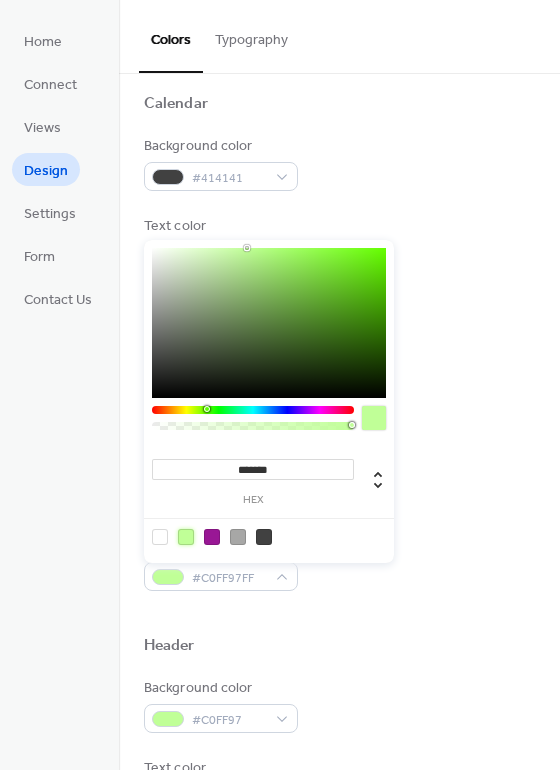 click at bounding box center [212, 537] 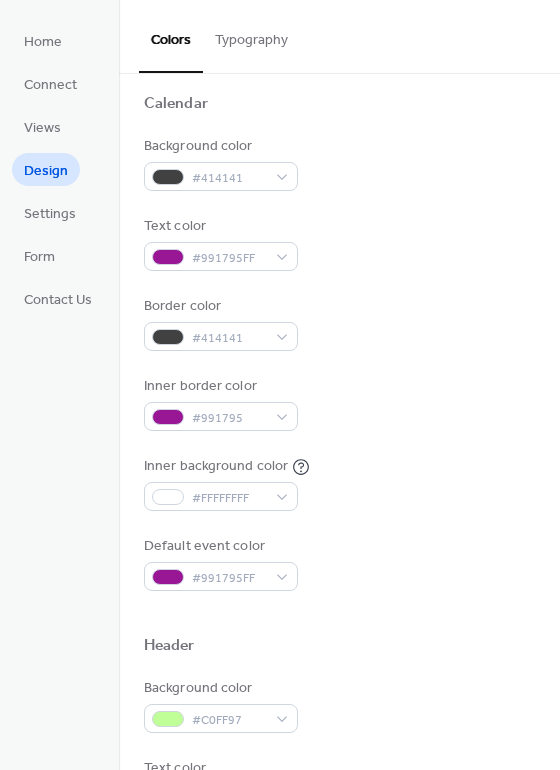 click at bounding box center [339, 613] 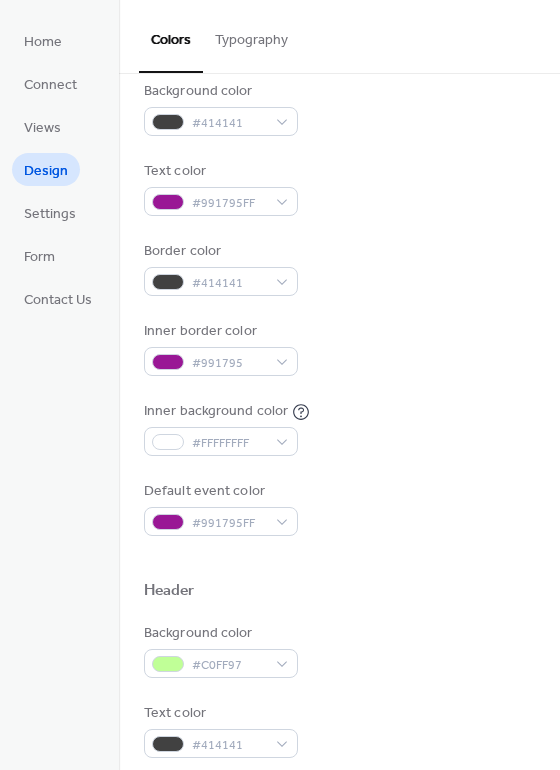 scroll, scrollTop: 195, scrollLeft: 0, axis: vertical 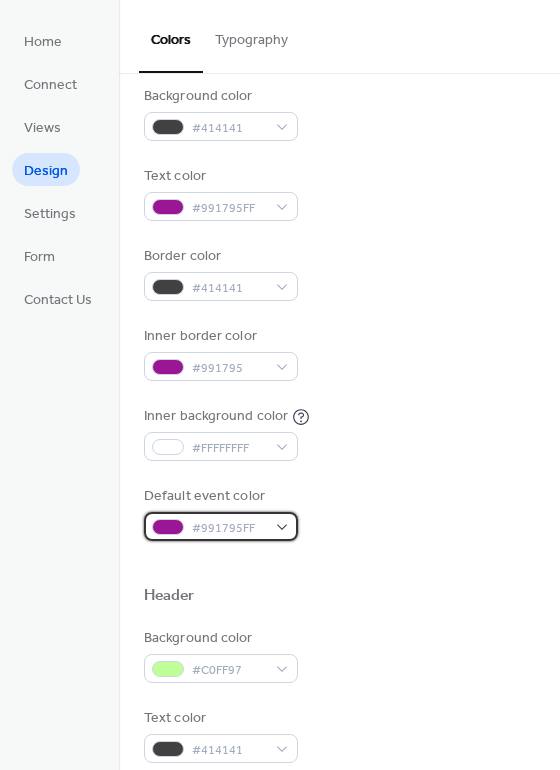 click on "#991795FF" at bounding box center [221, 526] 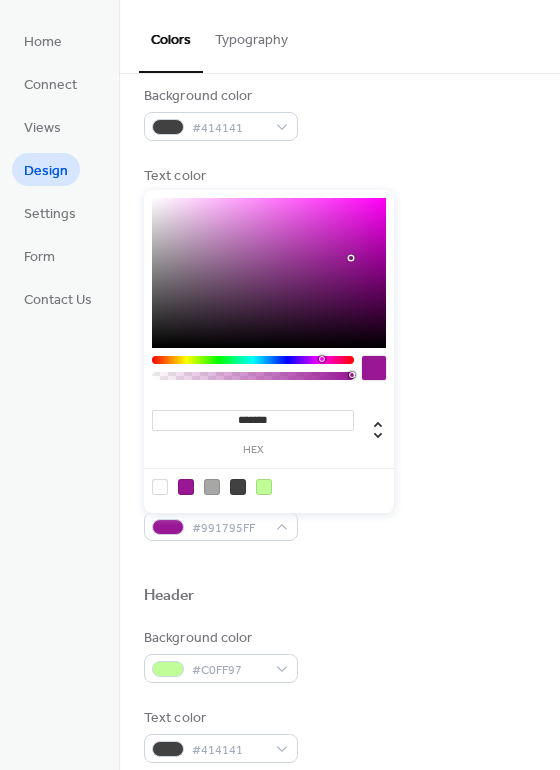 click at bounding box center [264, 487] 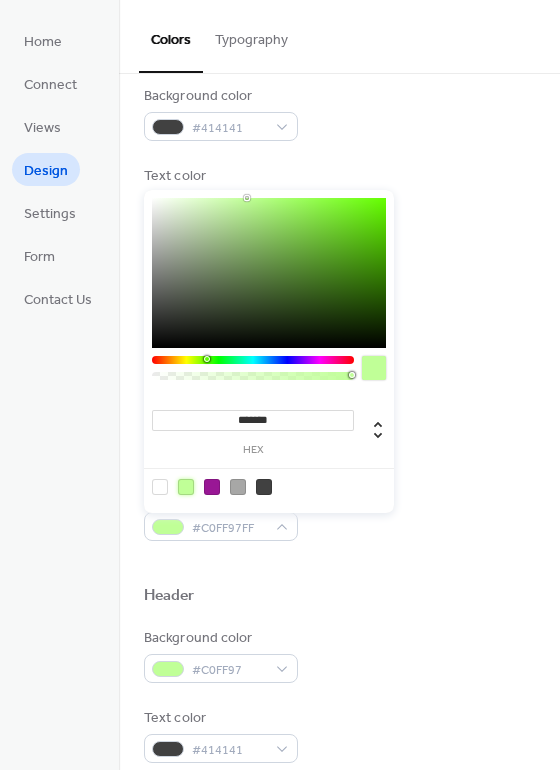 click at bounding box center [212, 487] 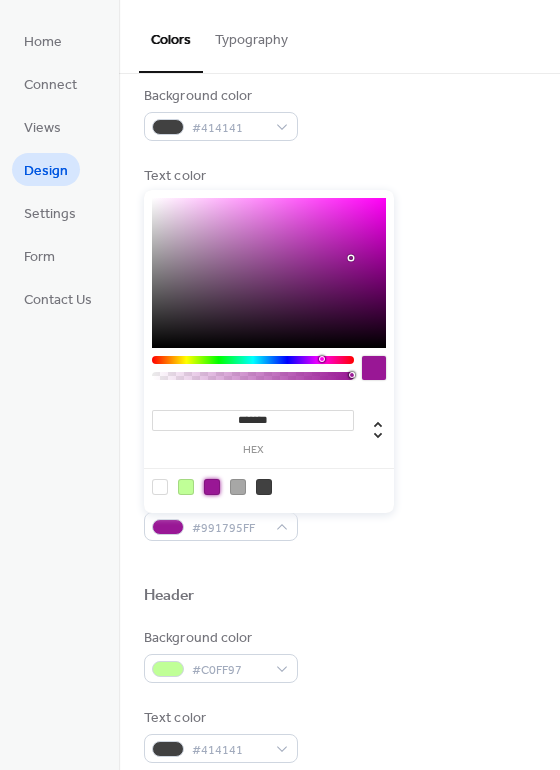 click on "Color Presets Calendar Background color #414141 Text color #991795FF Border color #414141 Inner border color #991795 Inner background color #FFFFFFFF Default event color #991795FF Header Background color #C0FF97 Text color #414141 Border color #C0FF97 Event card Background color #414141 Month View Highlight busy days Busy day background color #414141 Date Icon   Use event color Background color #FFFFFF Text color #414141" at bounding box center [339, 655] 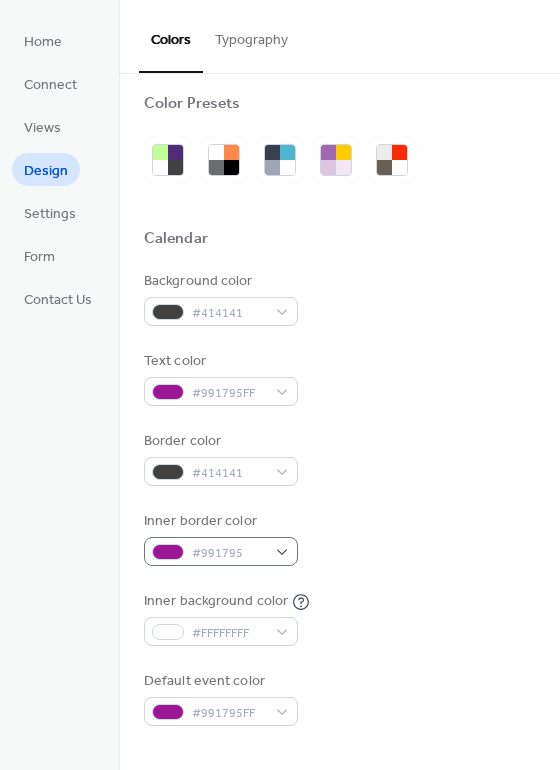 scroll, scrollTop: 0, scrollLeft: 0, axis: both 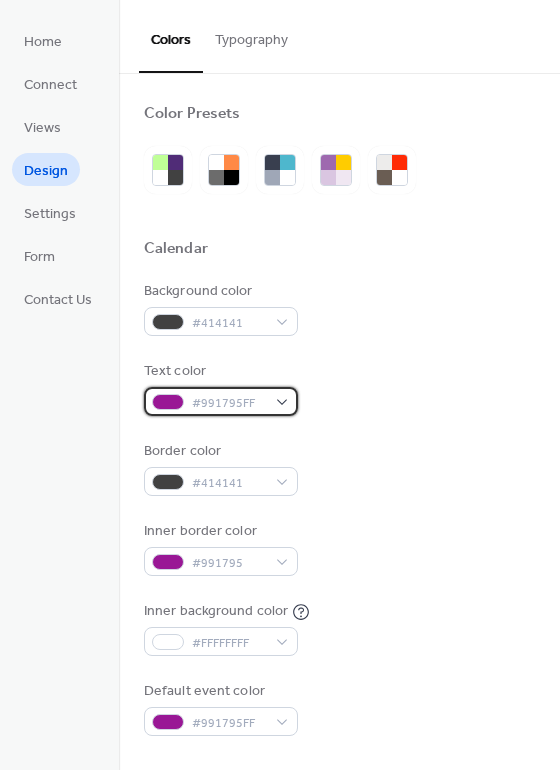 click on "#991795FF" at bounding box center [221, 401] 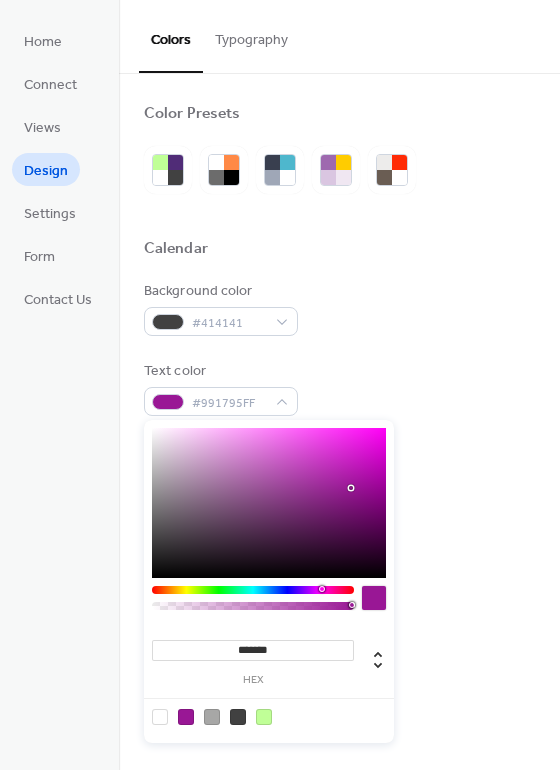 click at bounding box center [238, 717] 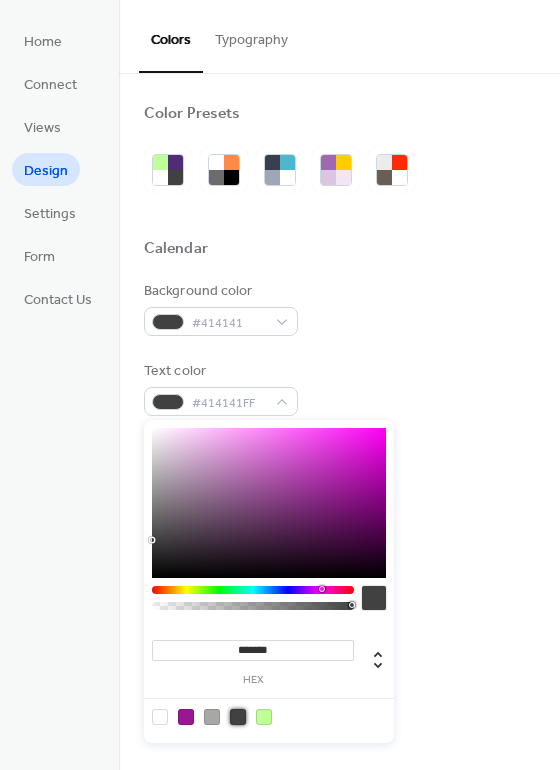 click at bounding box center [186, 717] 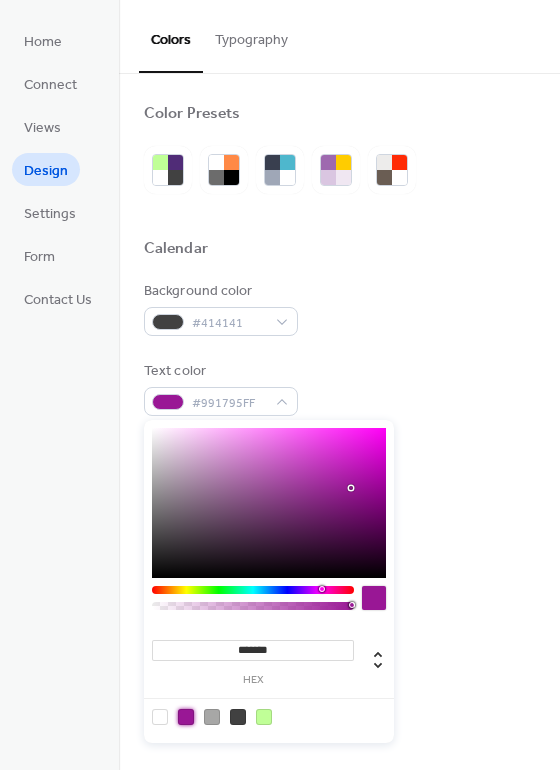 click on "Background color #414141 Text color #991795FF Border color #414141 Inner border color #991795 Inner background color #FFFFFFFF Default event color #991795FF" at bounding box center [339, 508] 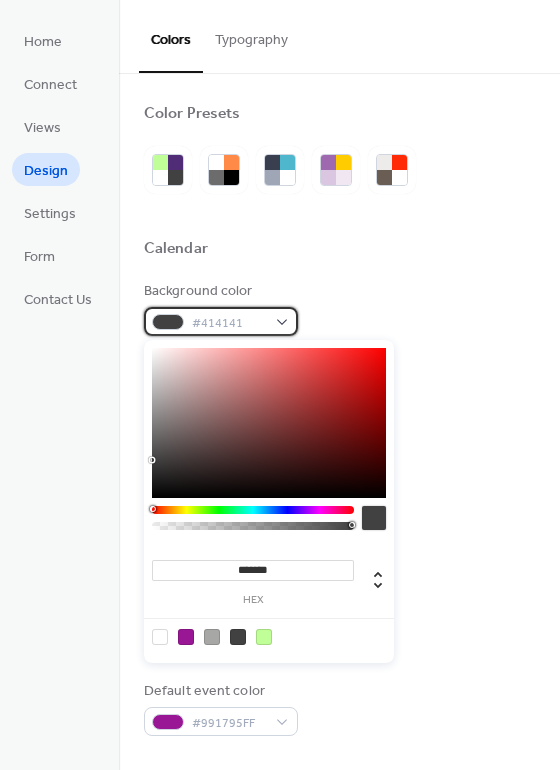click on "#414141" at bounding box center (221, 321) 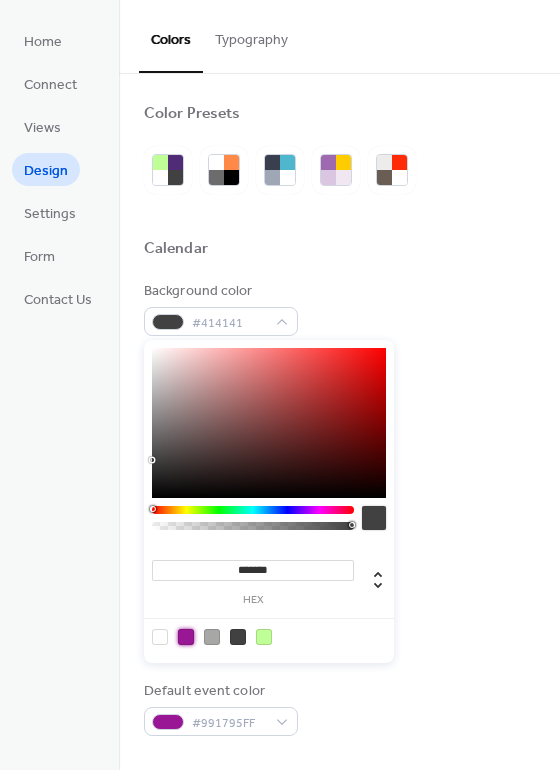 click at bounding box center (186, 637) 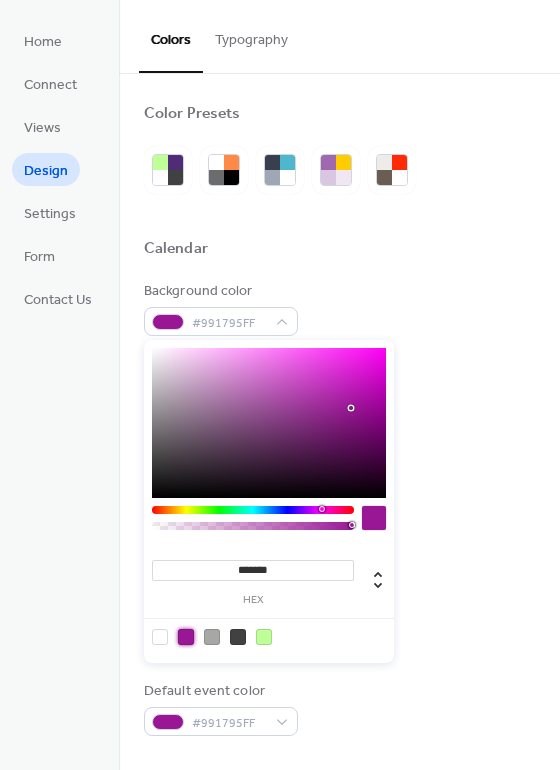 click at bounding box center (160, 637) 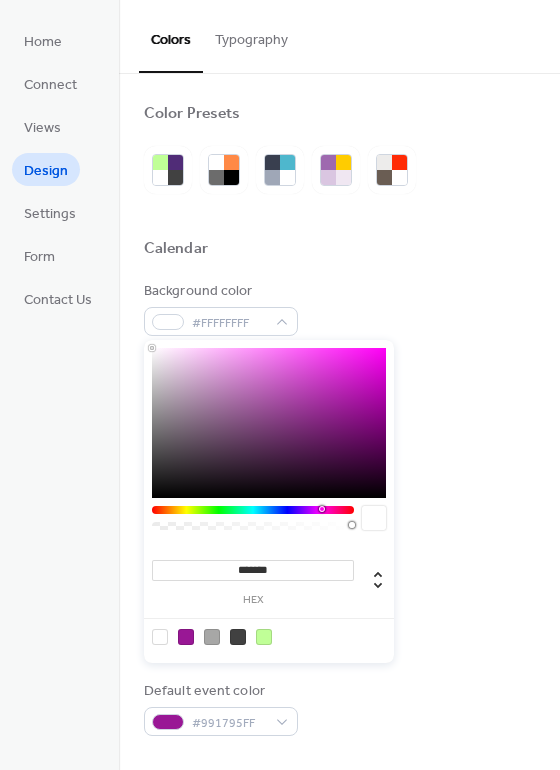 click at bounding box center [264, 637] 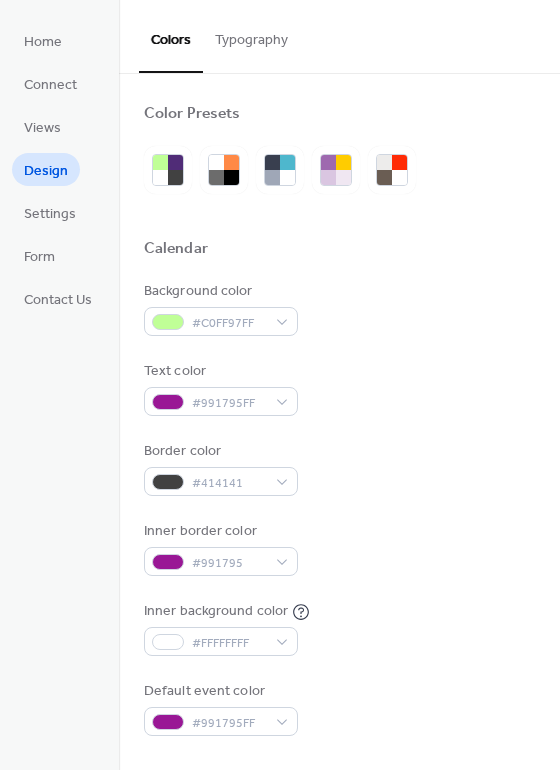 click on "Inner background color #FFFFFFFF" at bounding box center [339, 628] 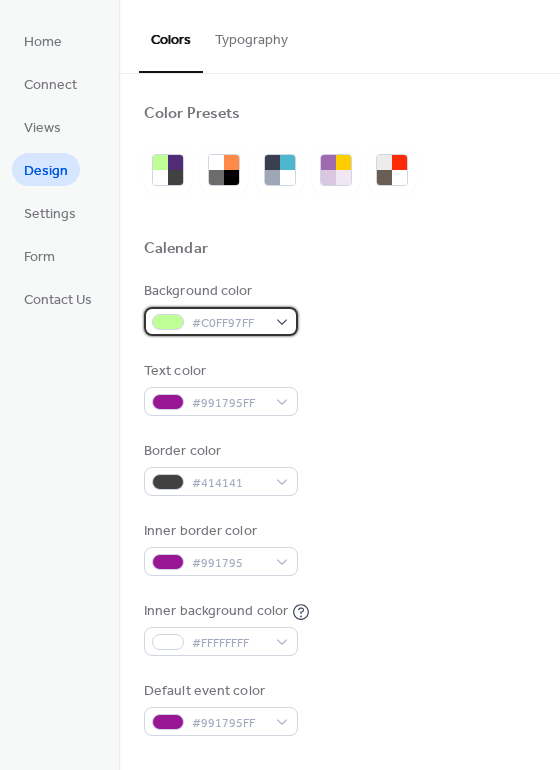 click on "#C0FF97FF" at bounding box center (221, 321) 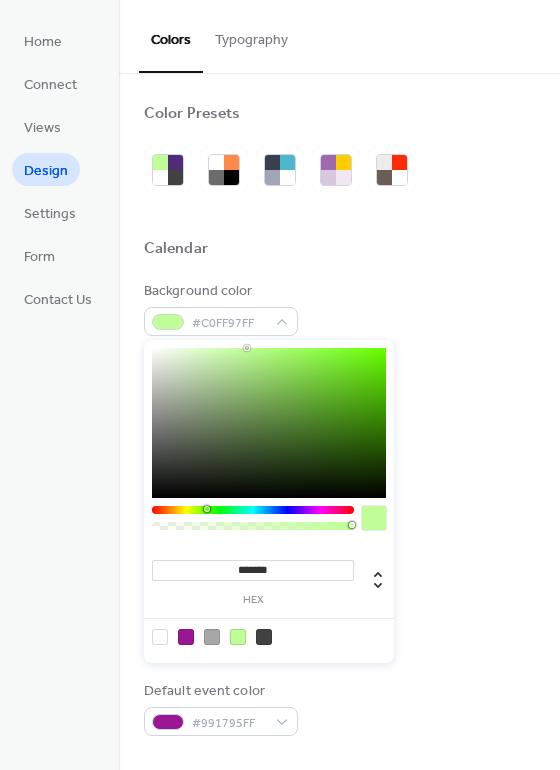 drag, startPoint x: 180, startPoint y: 635, endPoint x: 191, endPoint y: 631, distance: 11.7046995 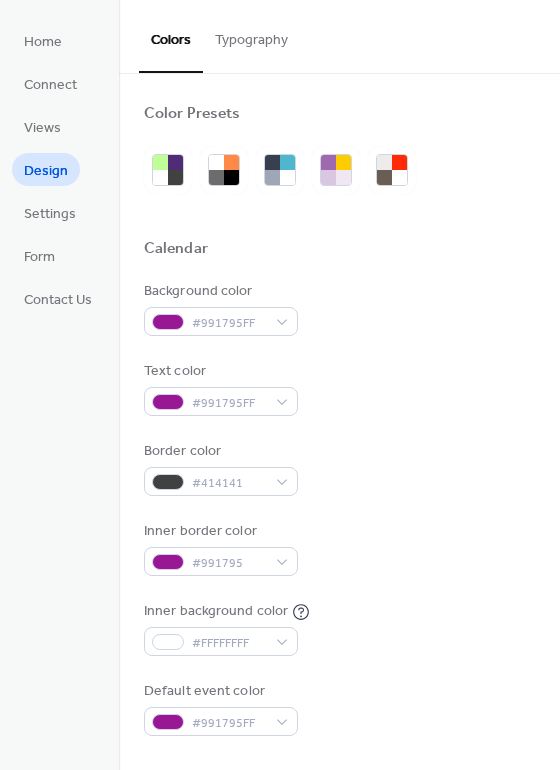 click on "Inner background color #FFFFFFFF" at bounding box center [339, 628] 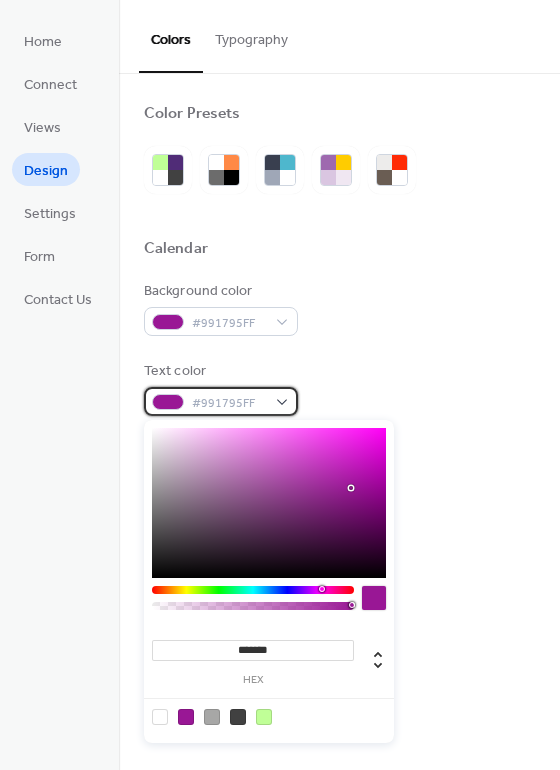 click on "#991795FF" at bounding box center (221, 401) 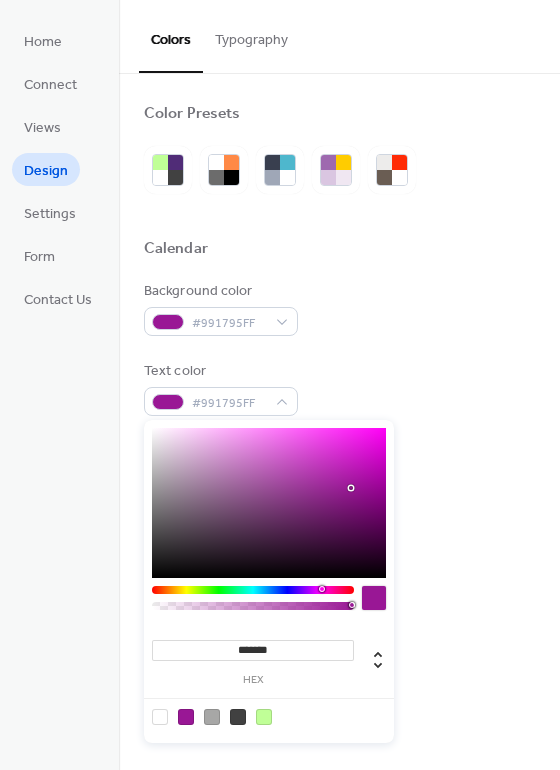 click at bounding box center [264, 717] 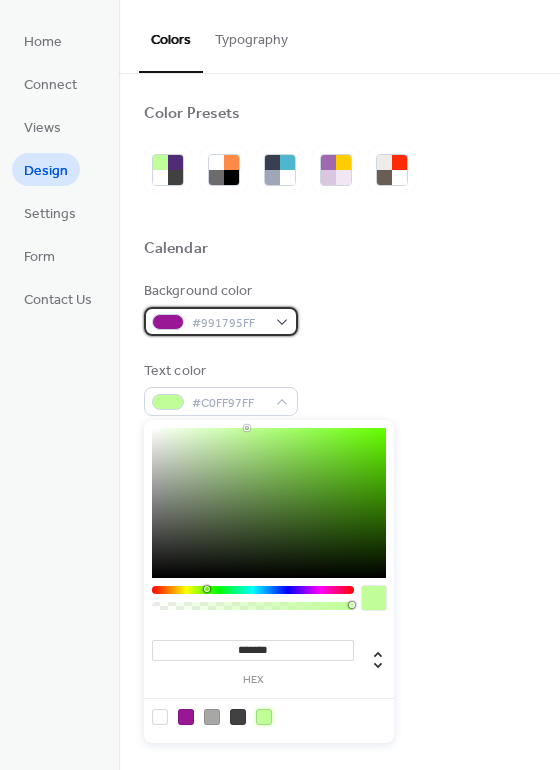 click on "#991795FF" at bounding box center [221, 321] 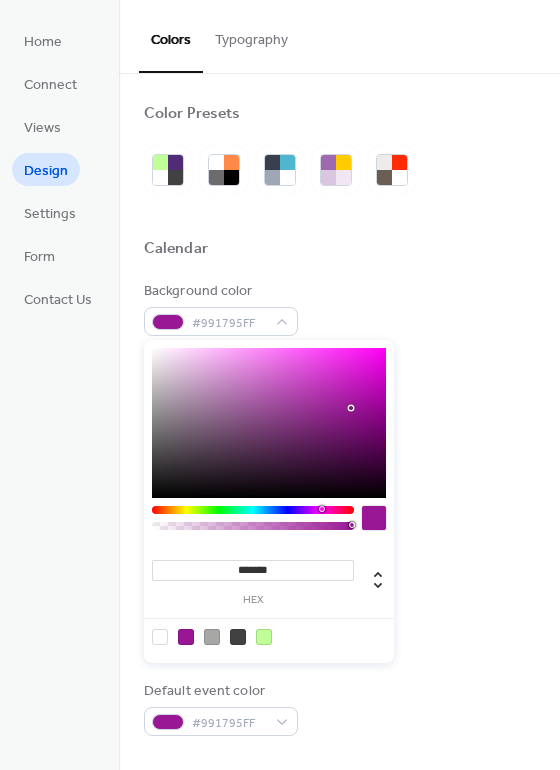 click at bounding box center (238, 637) 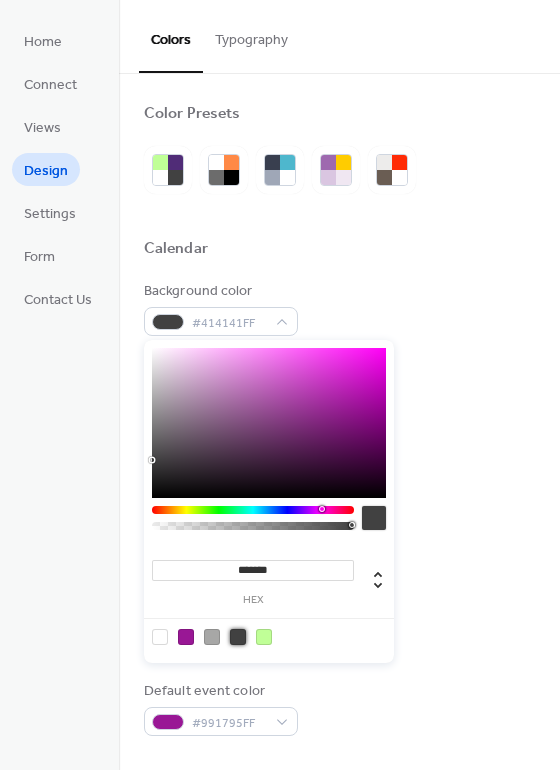 click on "Inner background color #FFFFFFFF" at bounding box center [339, 628] 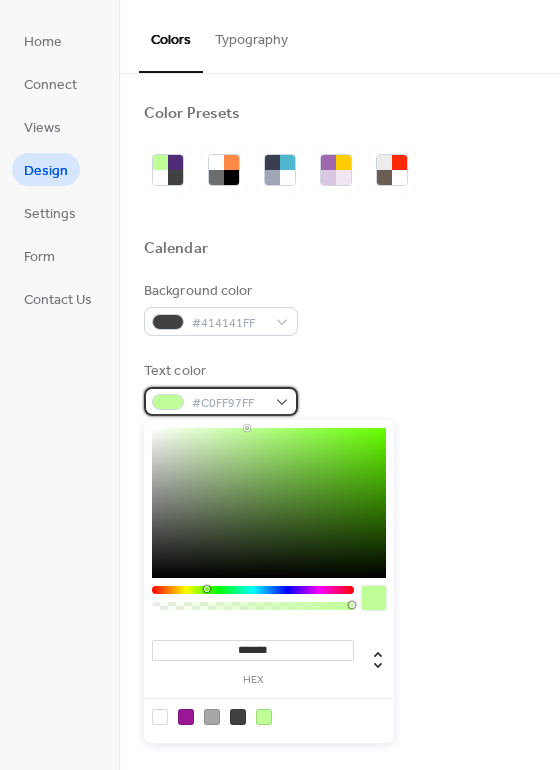 click on "#C0FF97FF" at bounding box center (221, 401) 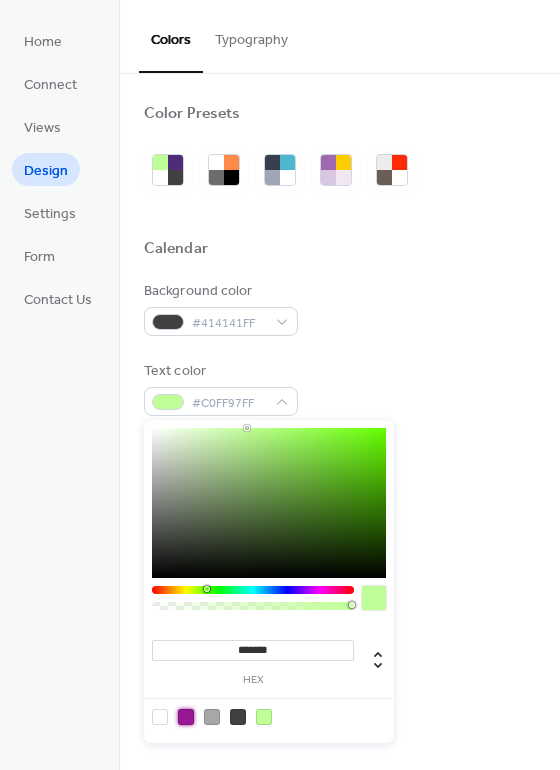 click at bounding box center [186, 717] 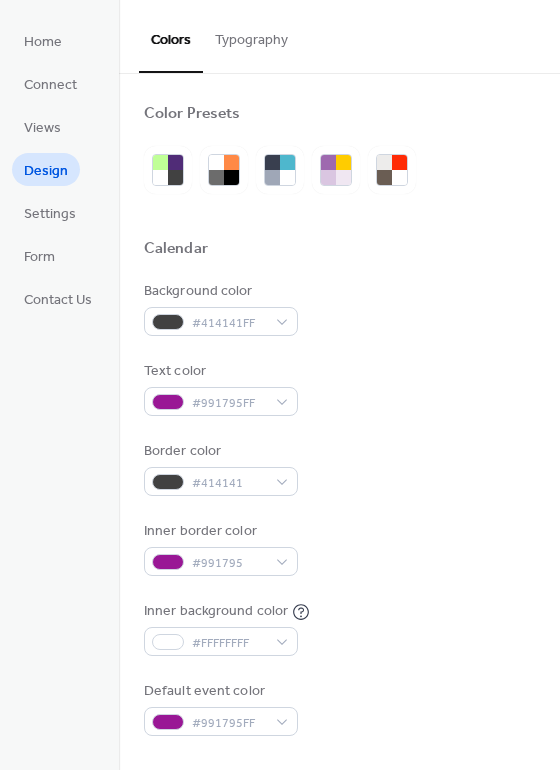 click on "Text color #991795FF" at bounding box center (339, 388) 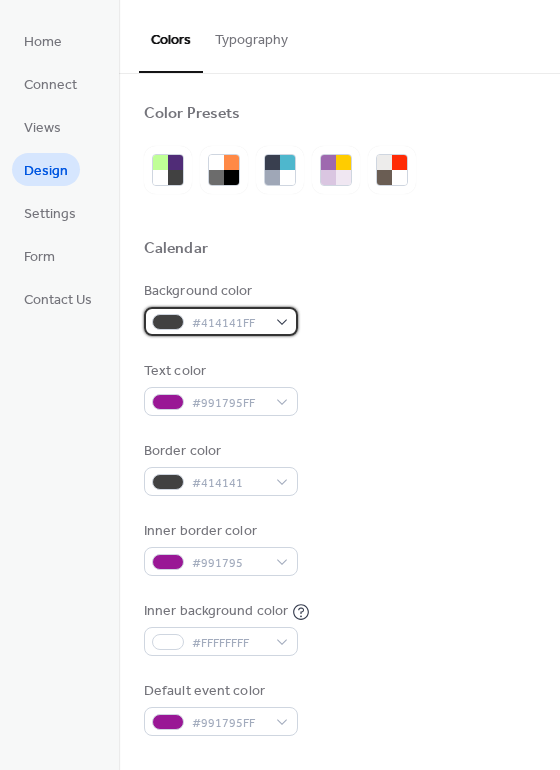 click on "#414141FF" at bounding box center [221, 321] 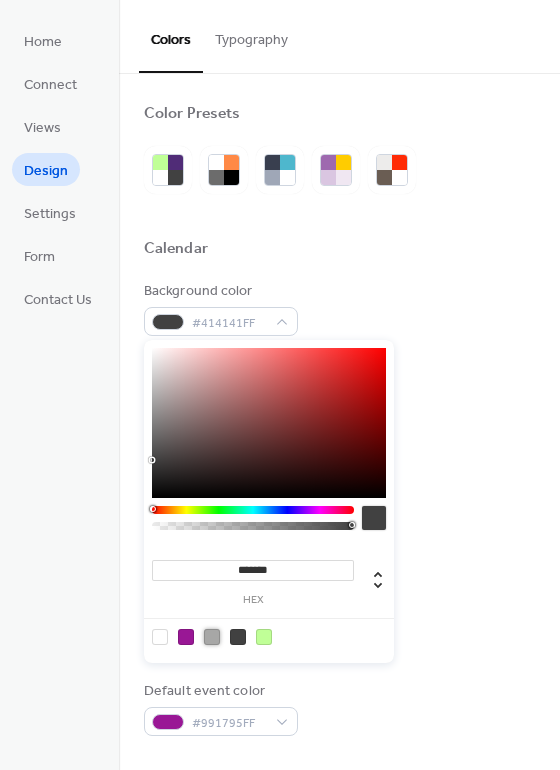 click at bounding box center [212, 637] 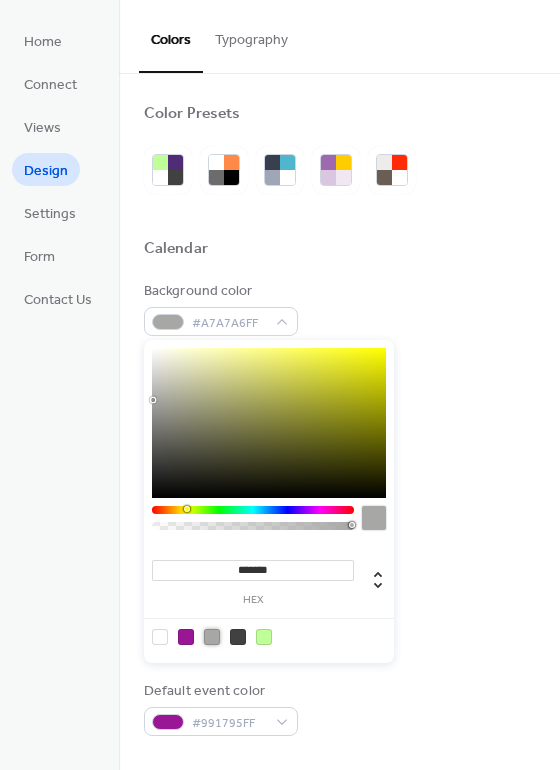 click at bounding box center [238, 637] 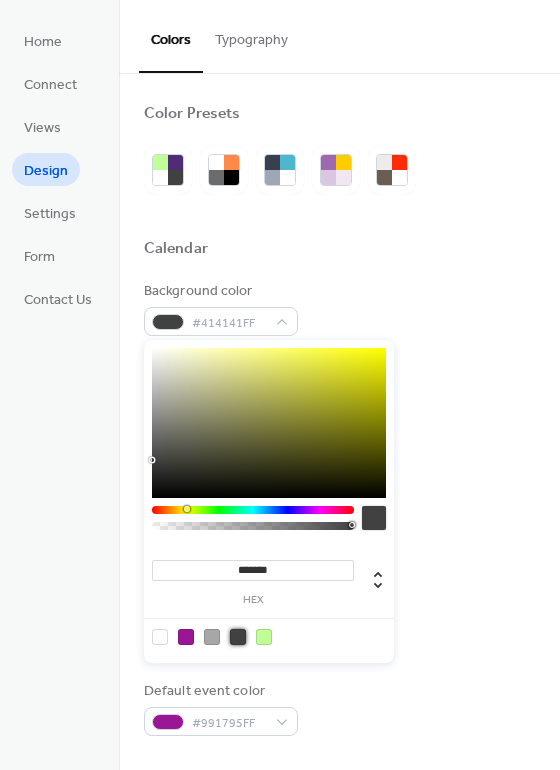 click at bounding box center (264, 637) 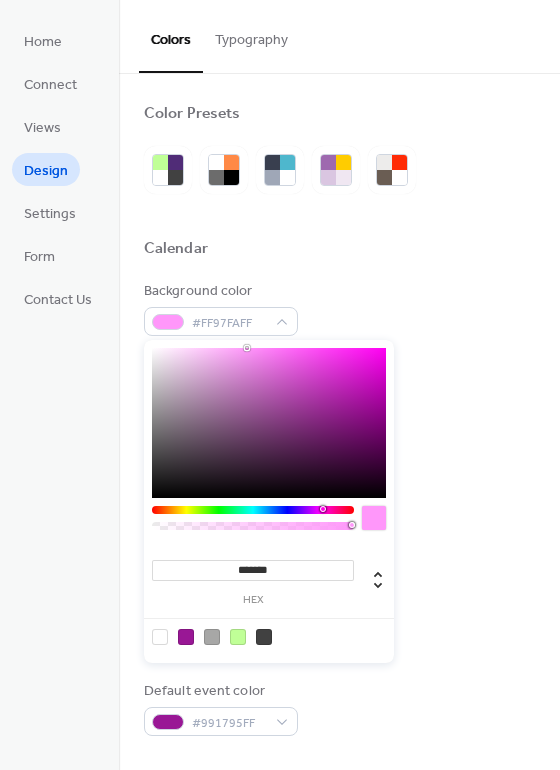 click at bounding box center (253, 510) 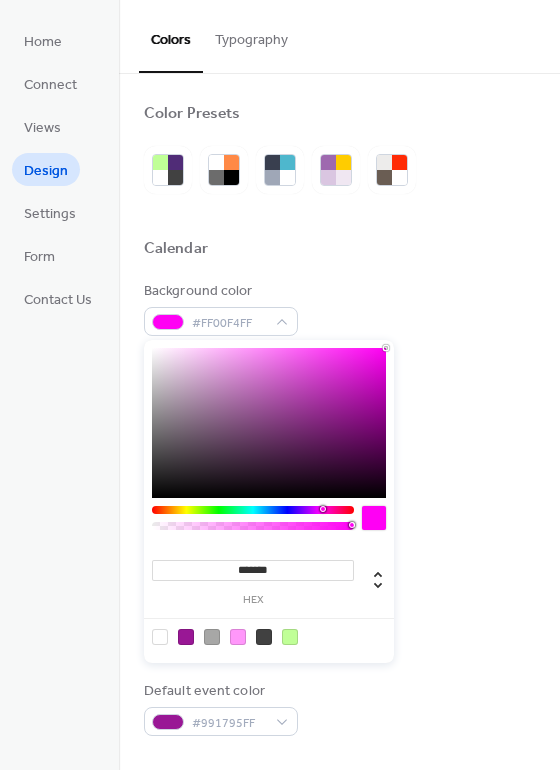 drag, startPoint x: 369, startPoint y: 365, endPoint x: 390, endPoint y: 342, distance: 31.144823 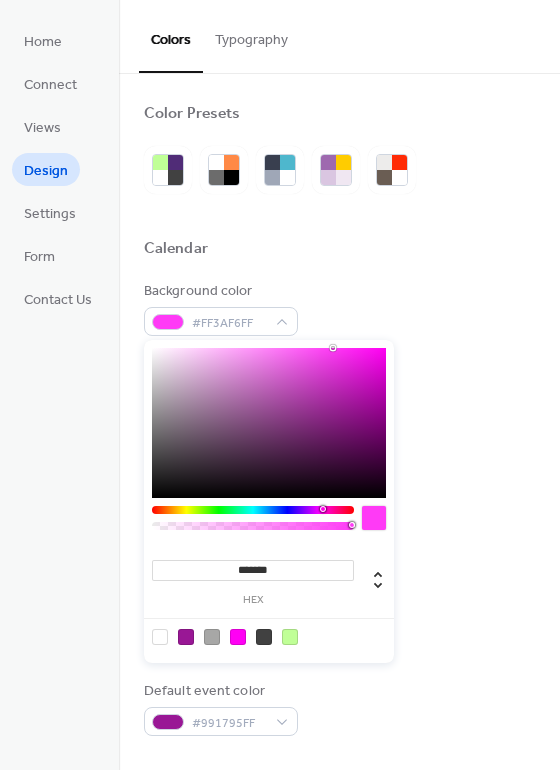 click on "******* hex" at bounding box center [269, 501] 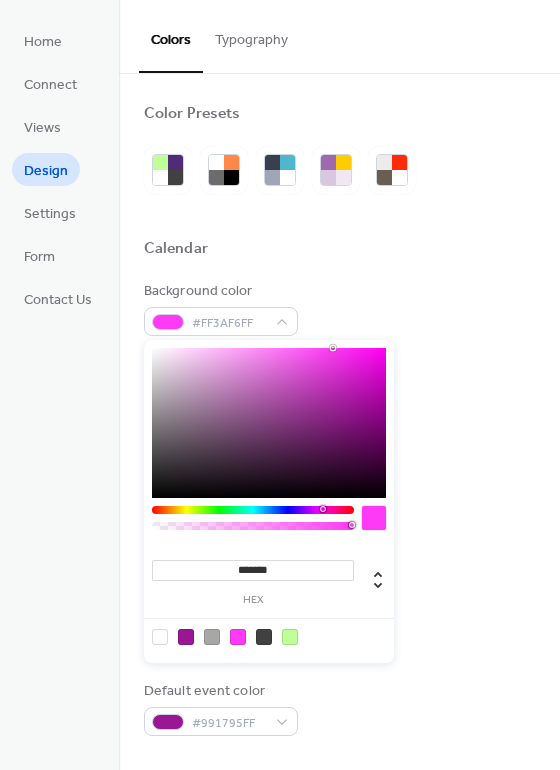 click at bounding box center [253, 510] 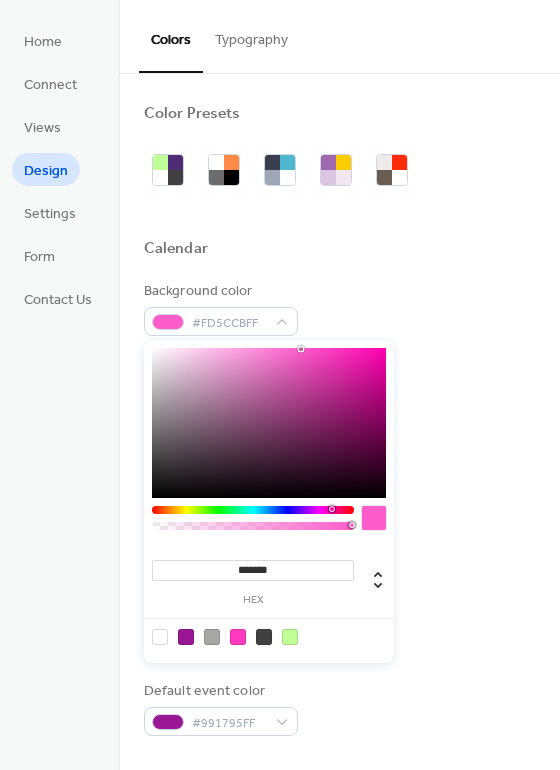 click at bounding box center [269, 423] 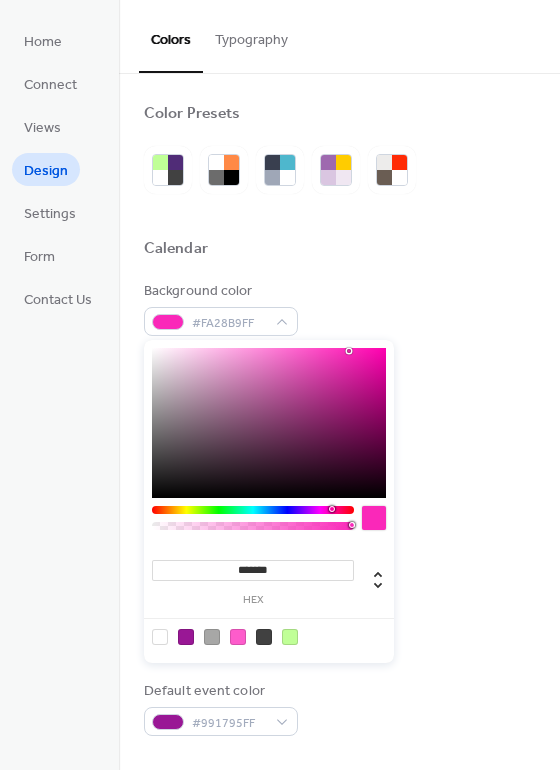 click at bounding box center (269, 423) 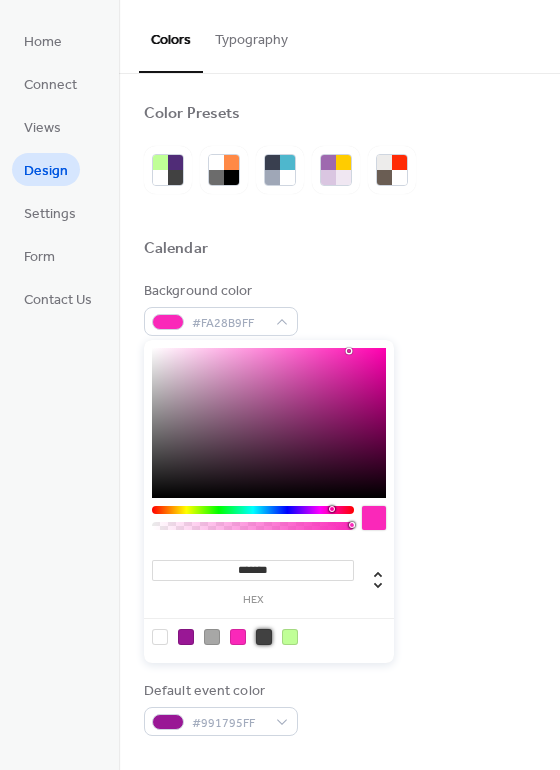 click at bounding box center [264, 637] 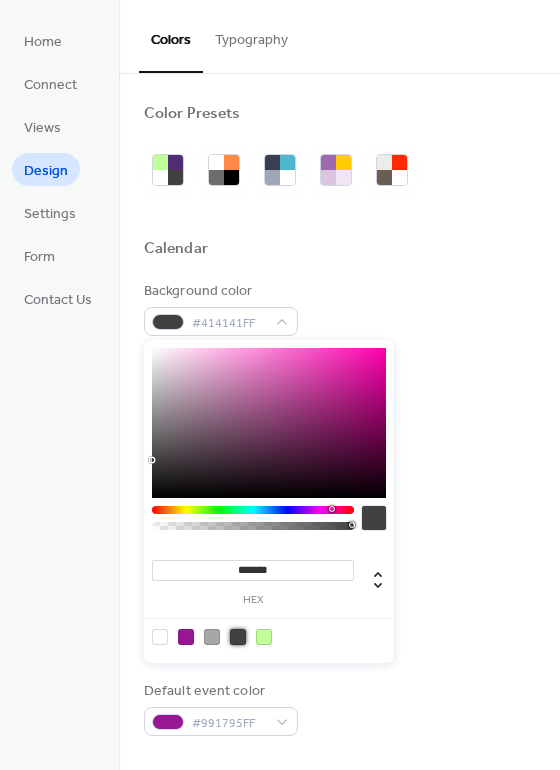 click on "Inner background color #FFFFFFFF" at bounding box center (339, 628) 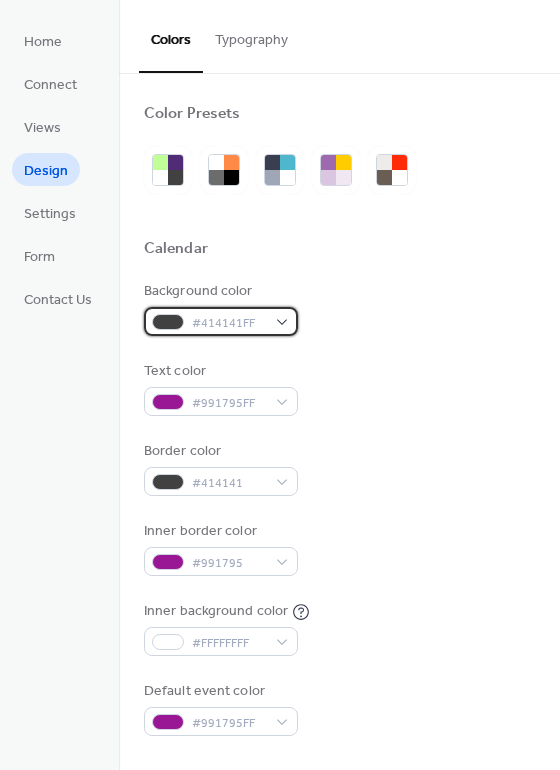 click on "#414141FF" at bounding box center (229, 323) 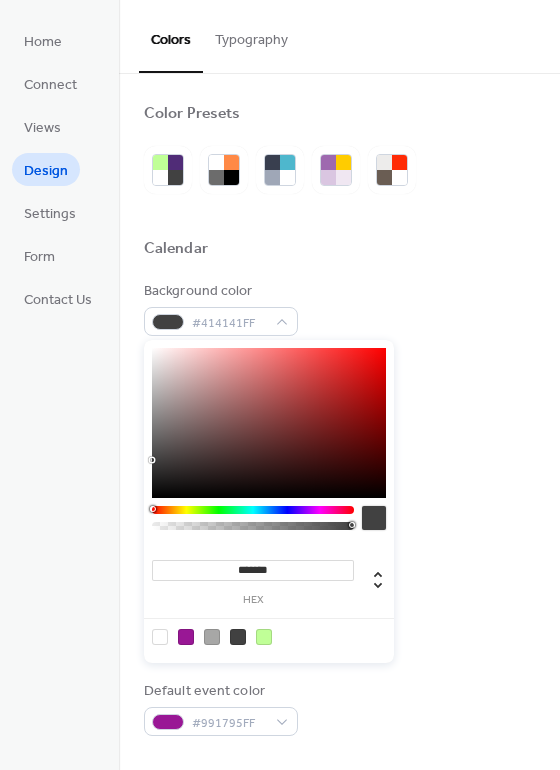 click at bounding box center (212, 637) 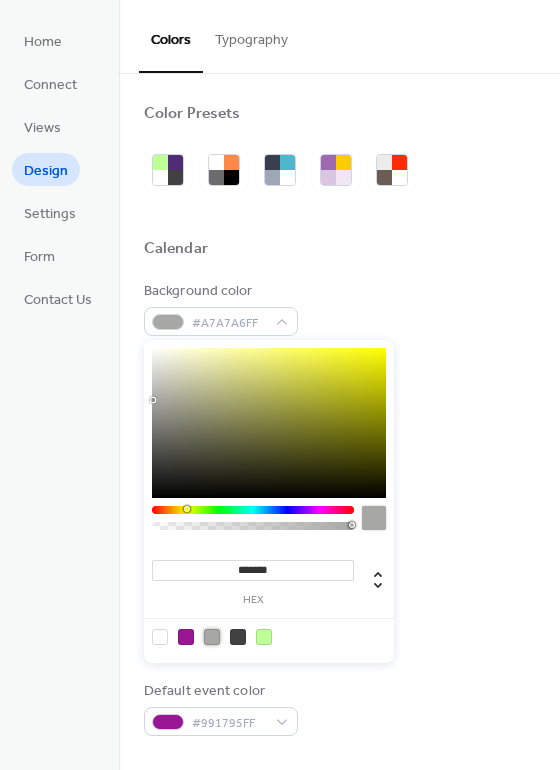 click on "Inner border color #991795" at bounding box center (339, 548) 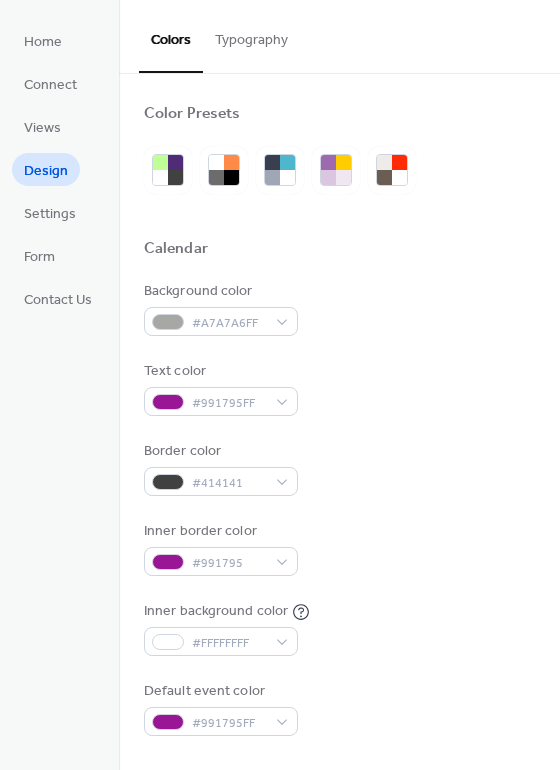 scroll, scrollTop: 856, scrollLeft: 0, axis: vertical 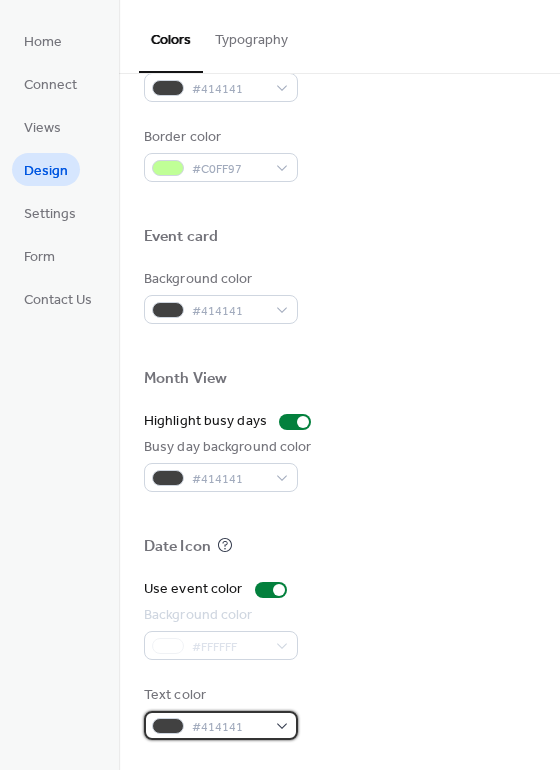 click on "#414141" at bounding box center [221, 725] 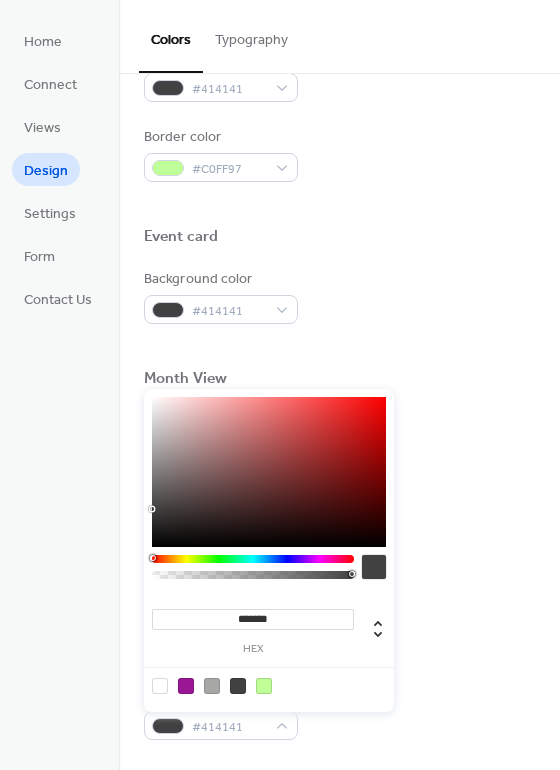click at bounding box center [186, 686] 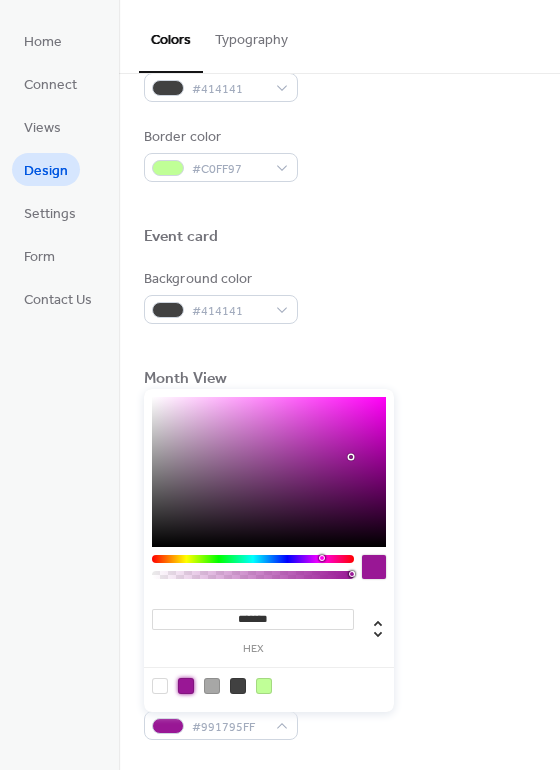 click on "Use event color Background color #FFFFFF Text color #991795FF" at bounding box center [339, 659] 